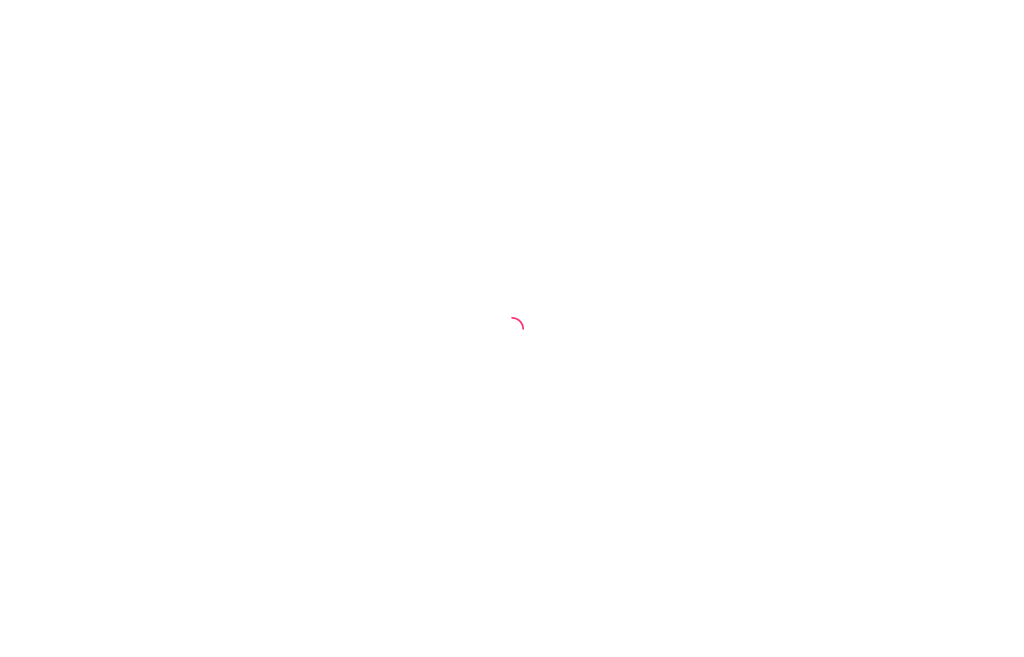 scroll, scrollTop: 0, scrollLeft: 0, axis: both 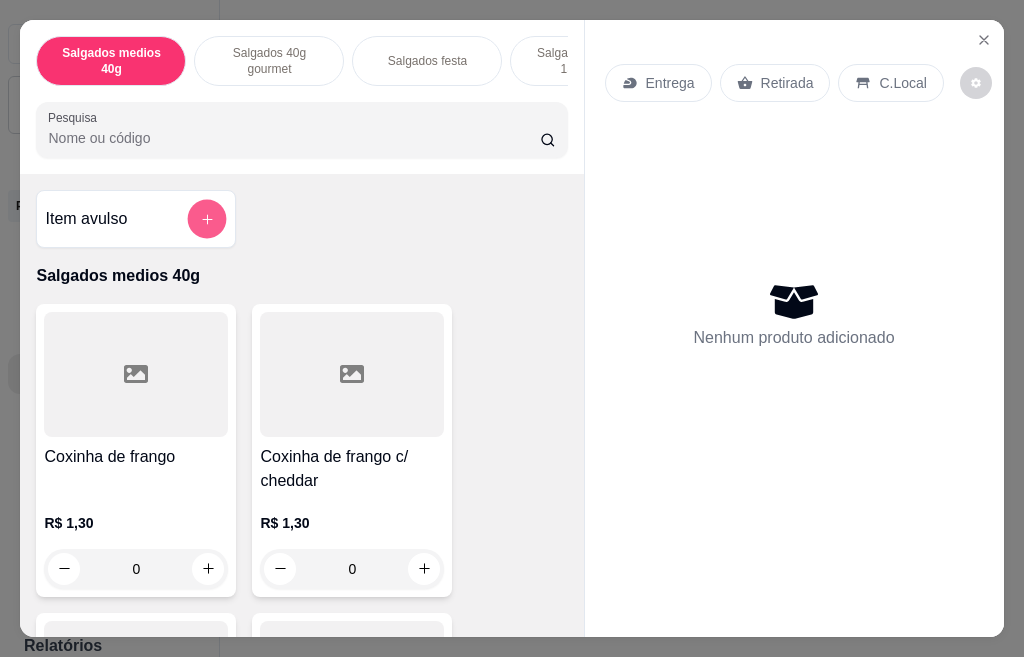 click 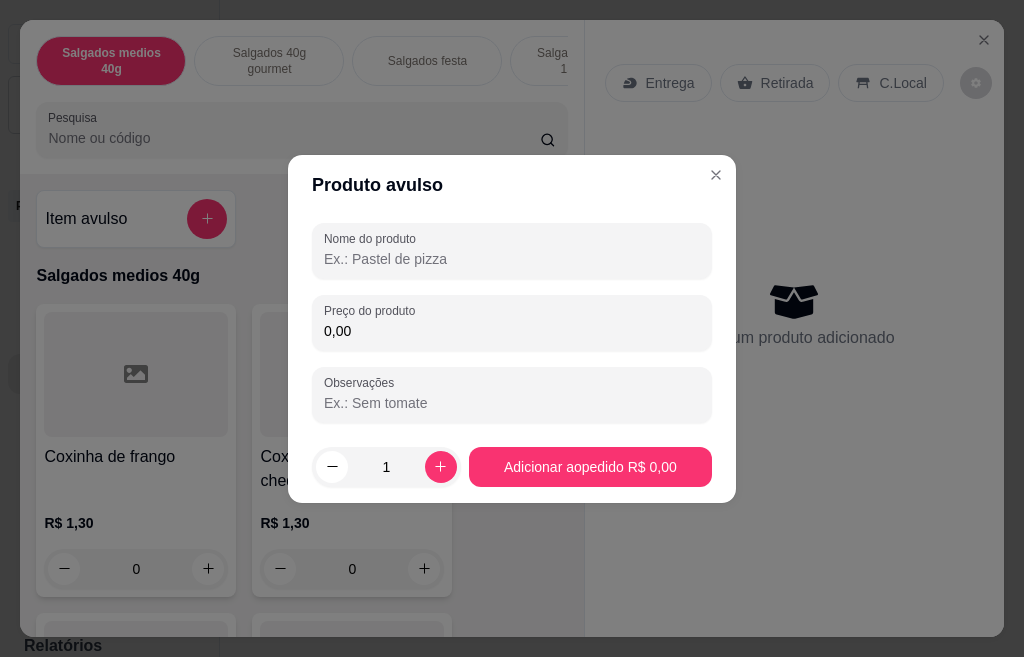 click on "Nome do produto" at bounding box center (512, 259) 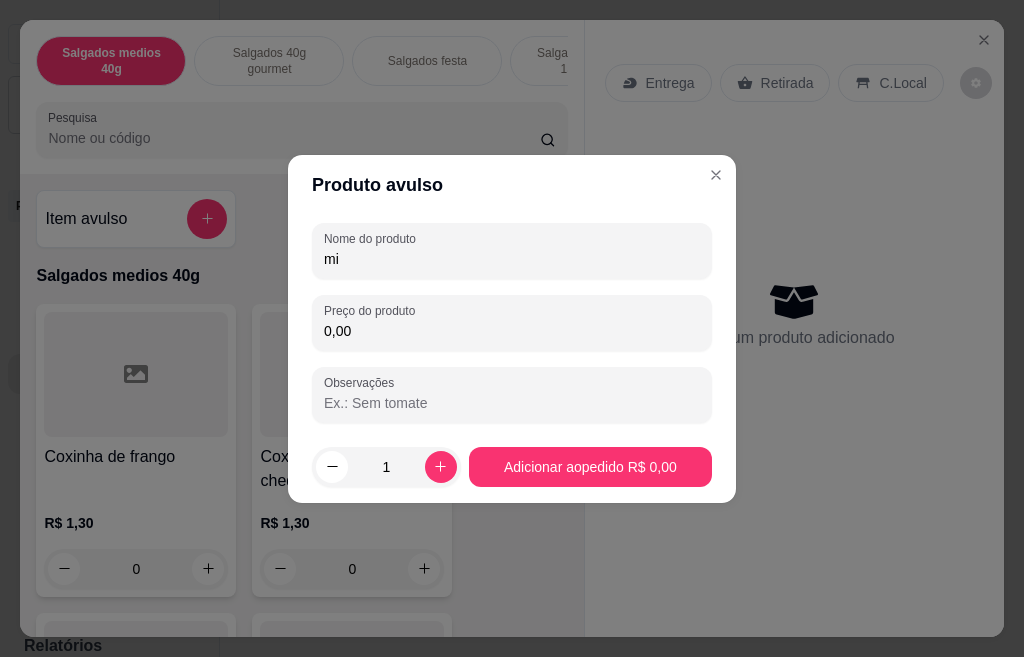 type on "m" 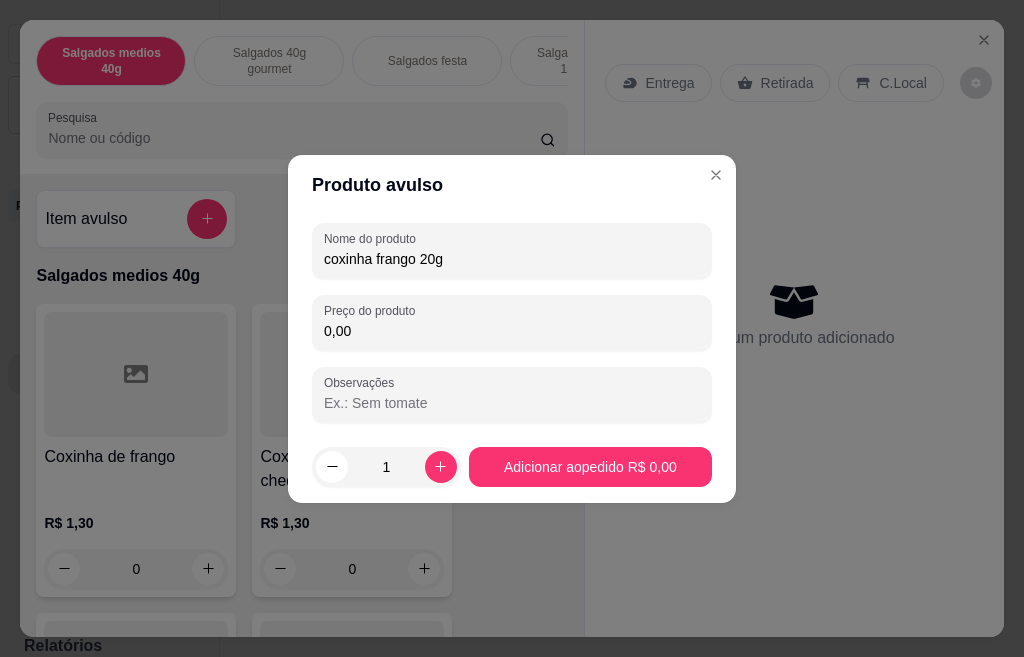 type on "coxinha frango 20g" 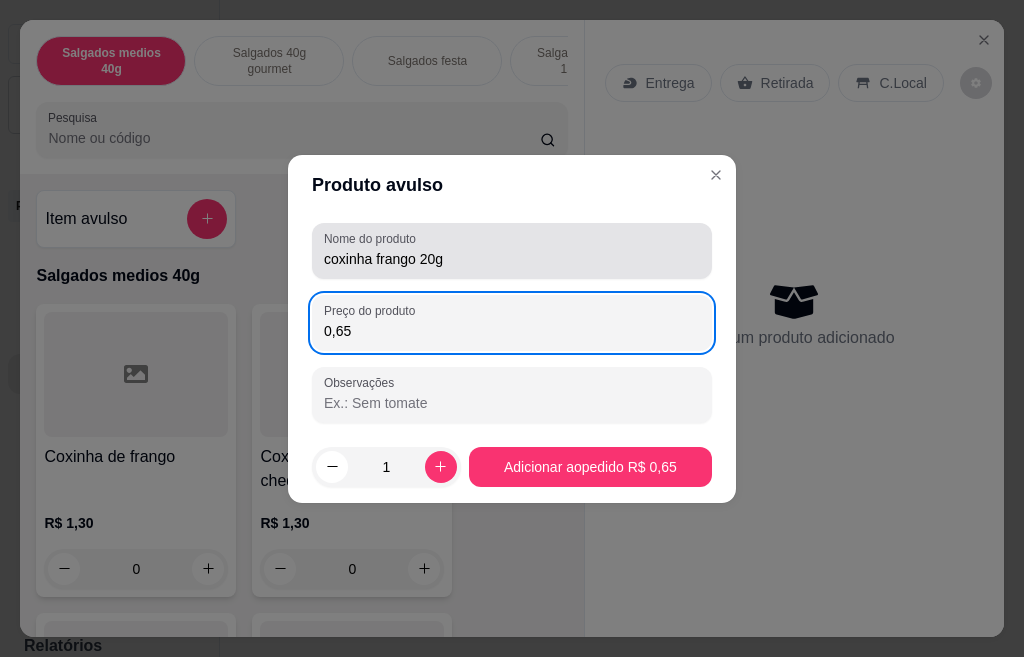 type on "0,65" 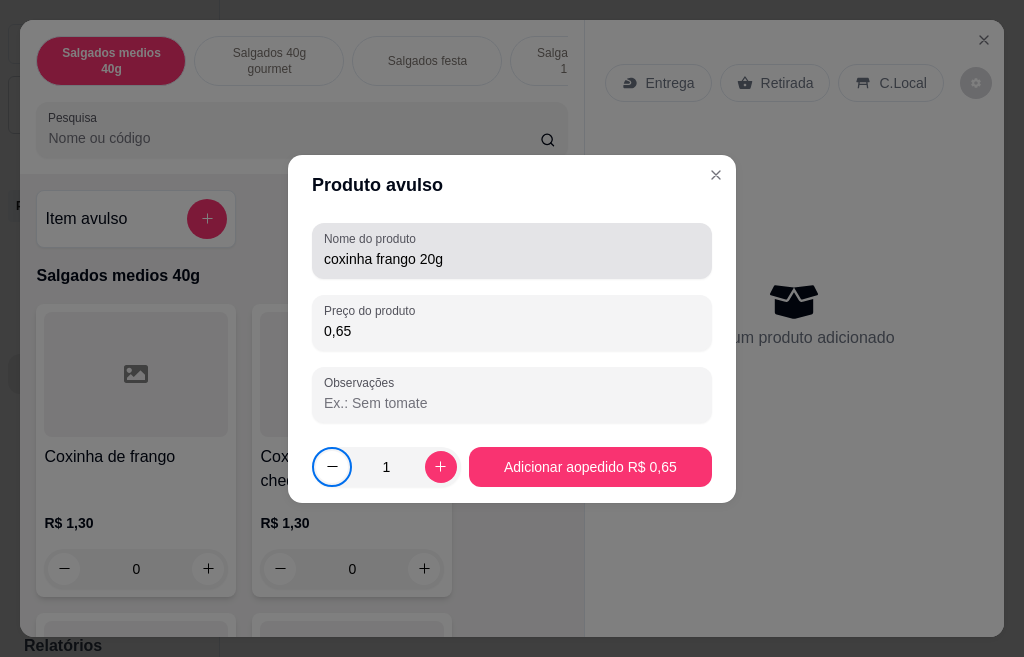 type 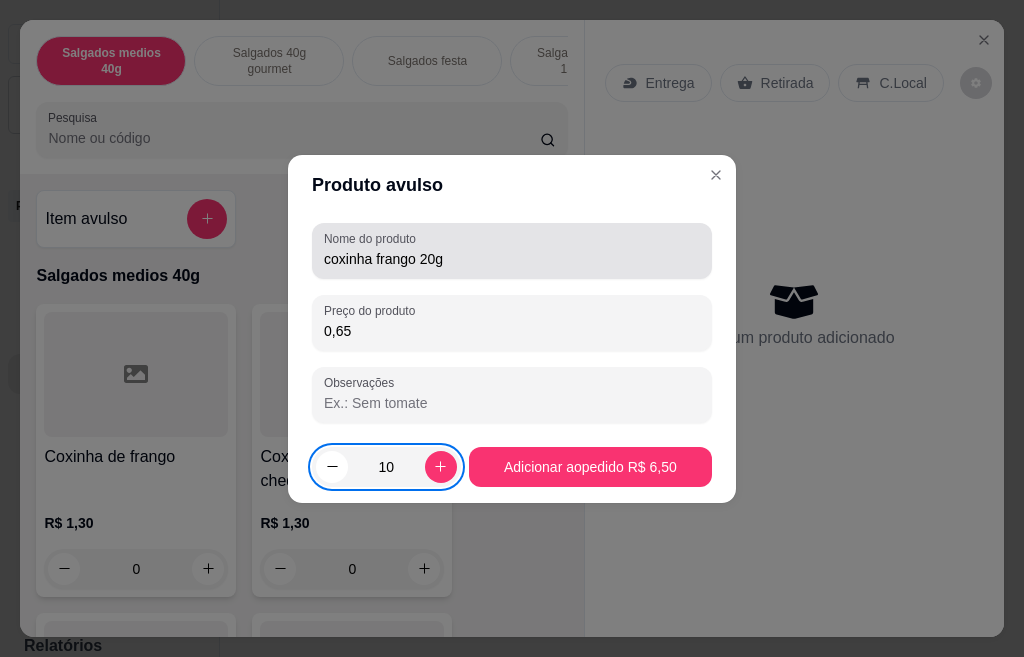 type on "10" 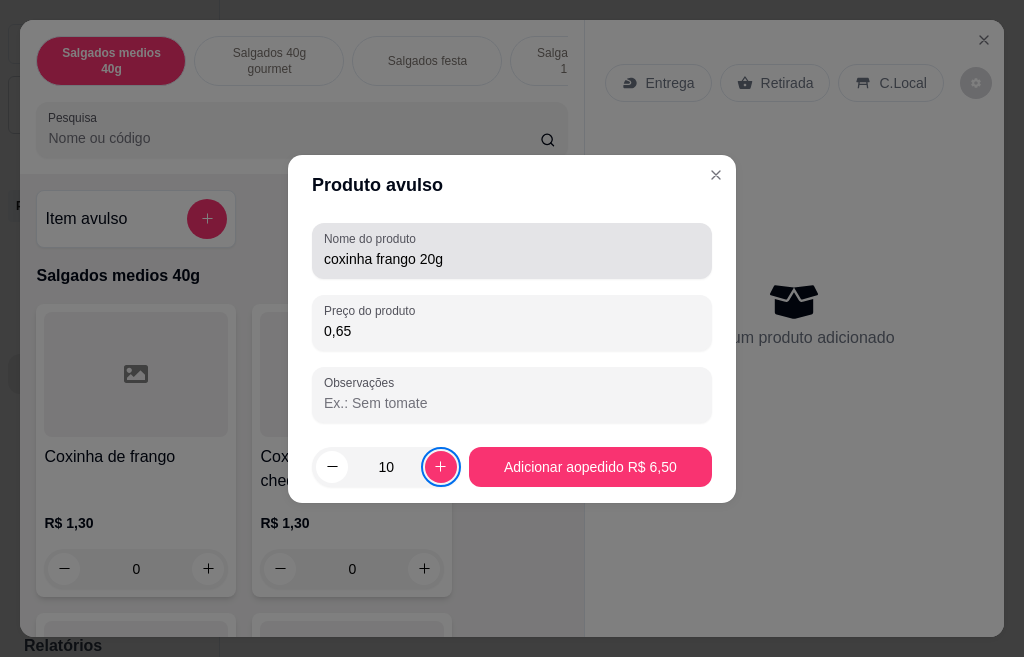 type 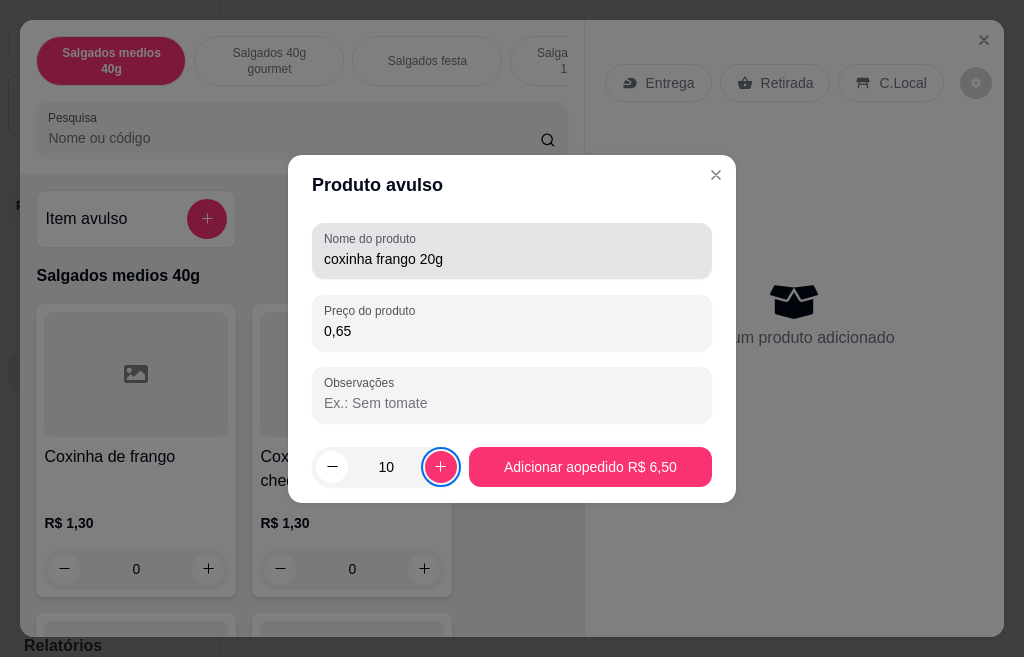 type 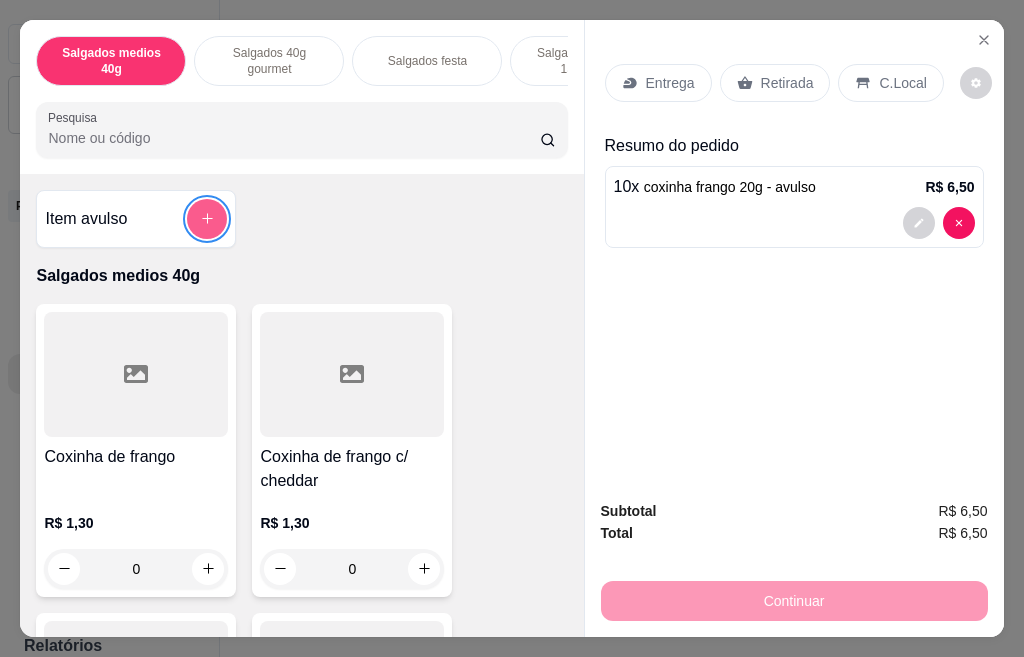 click 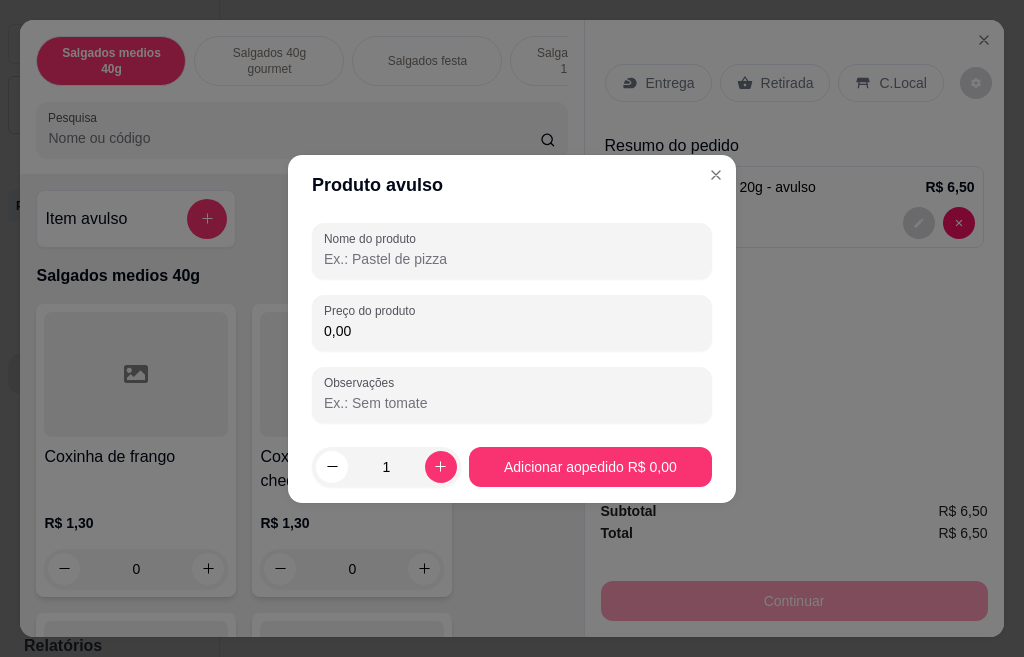 click on "Nome do produto" at bounding box center (512, 259) 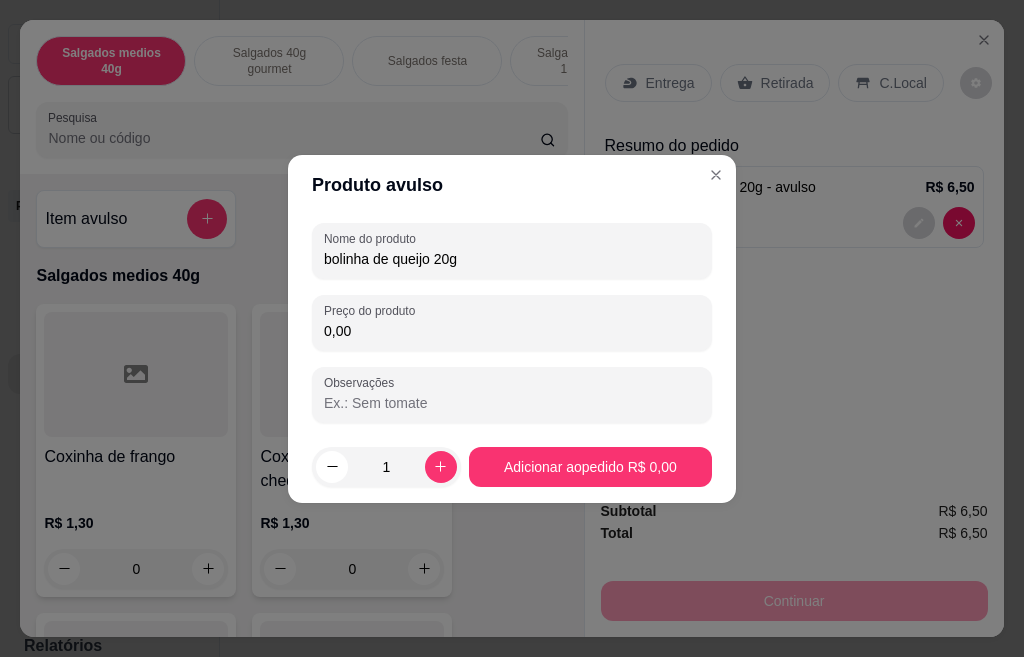 type on "bolinha de queijo 20g" 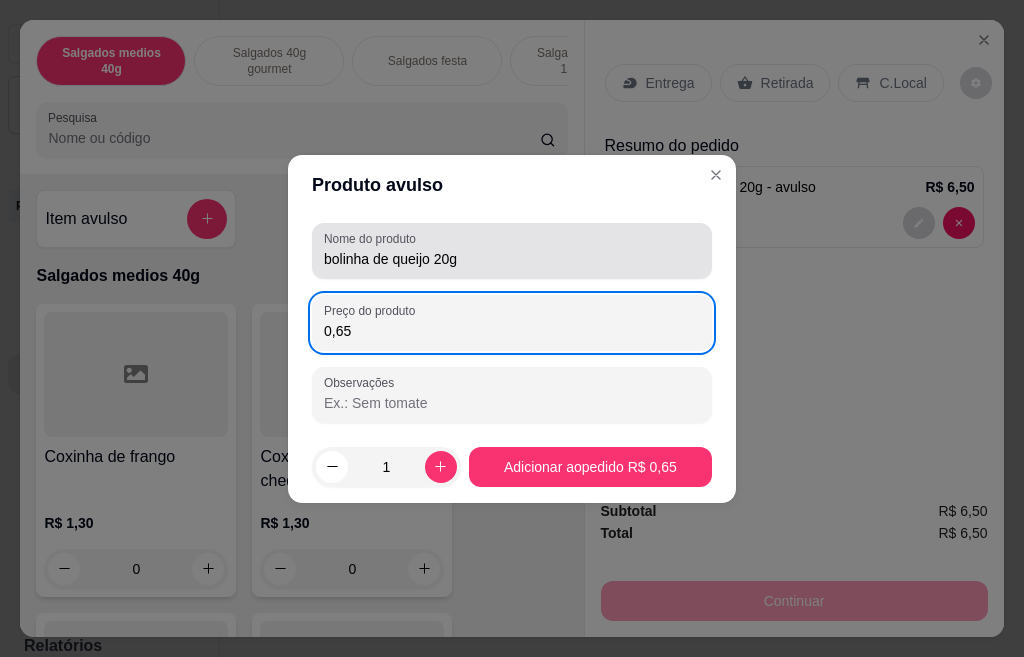 type on "0,65" 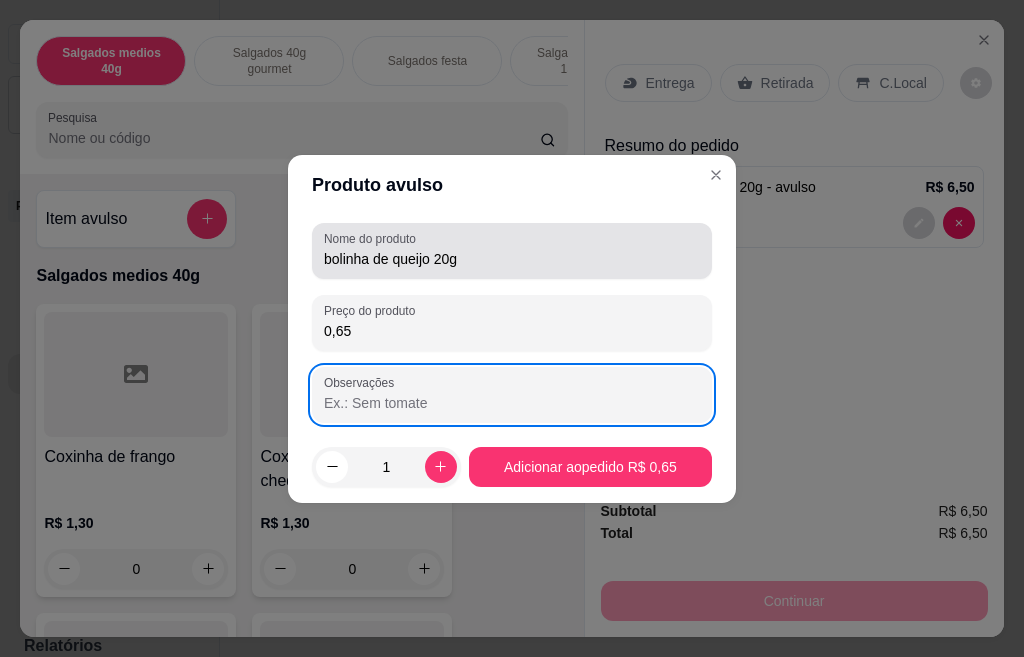 type 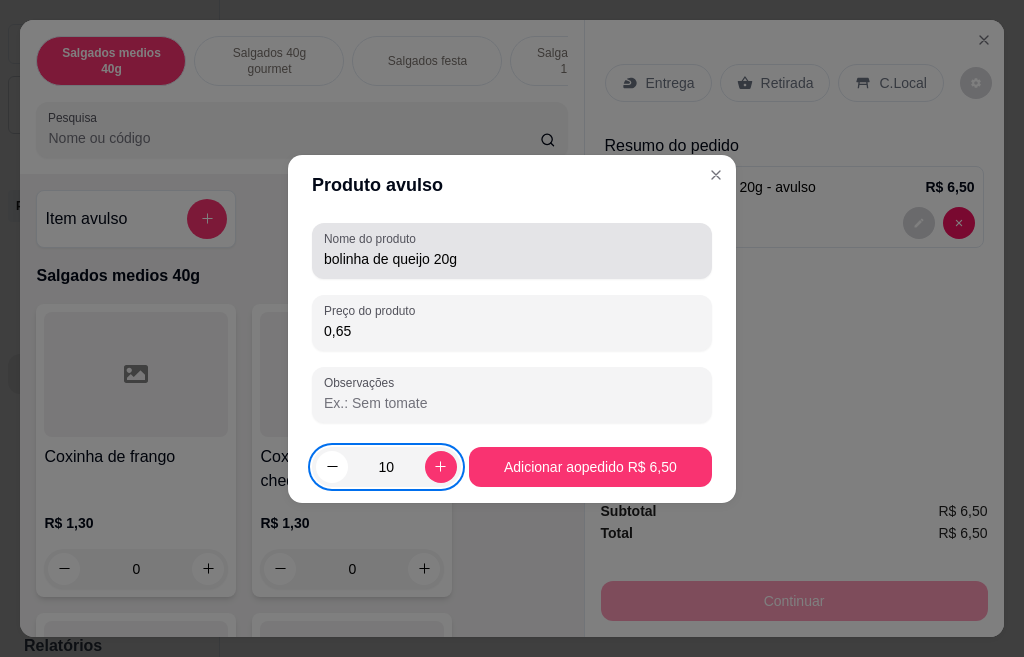 type on "10" 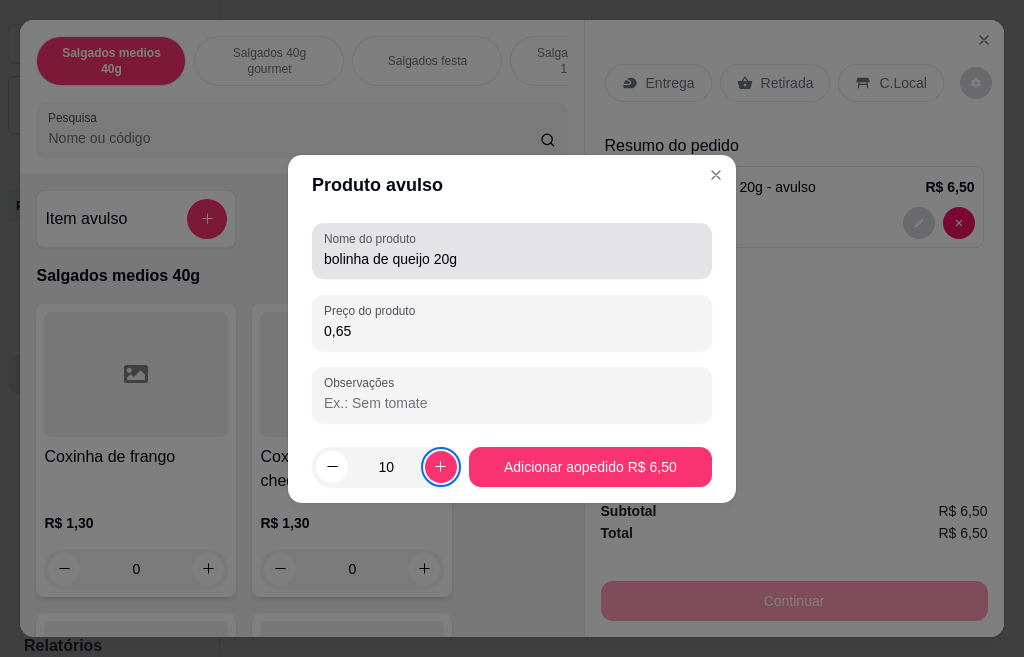 type 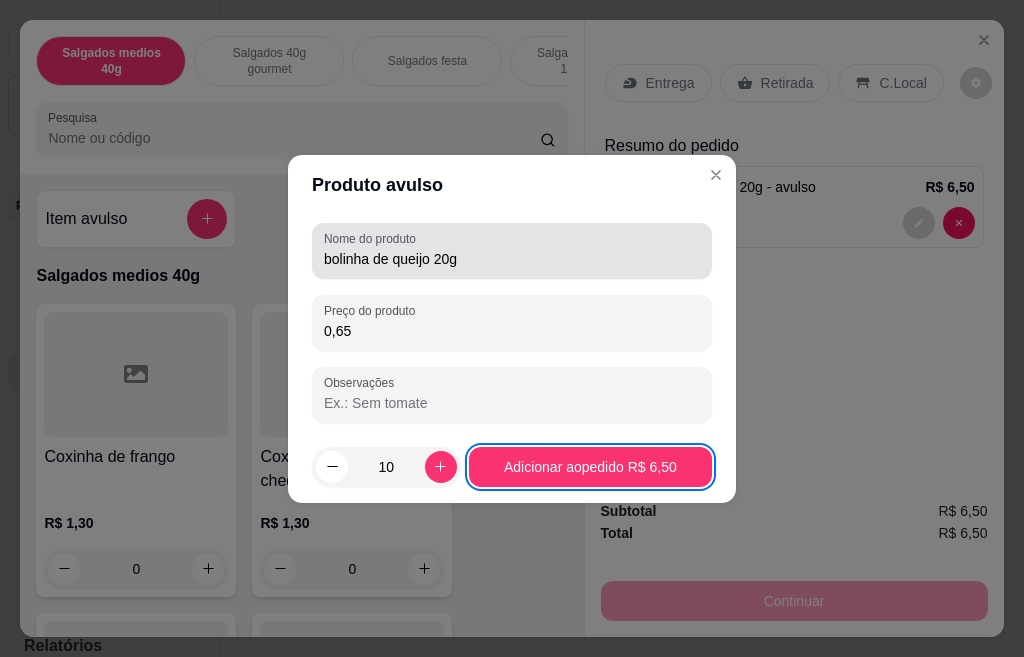 type 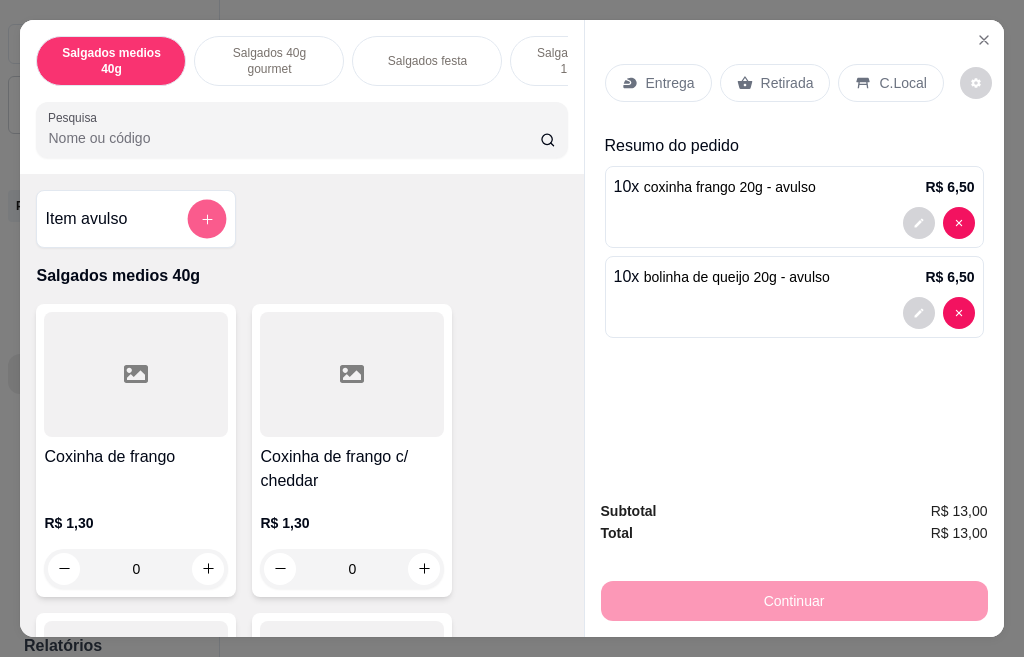 click 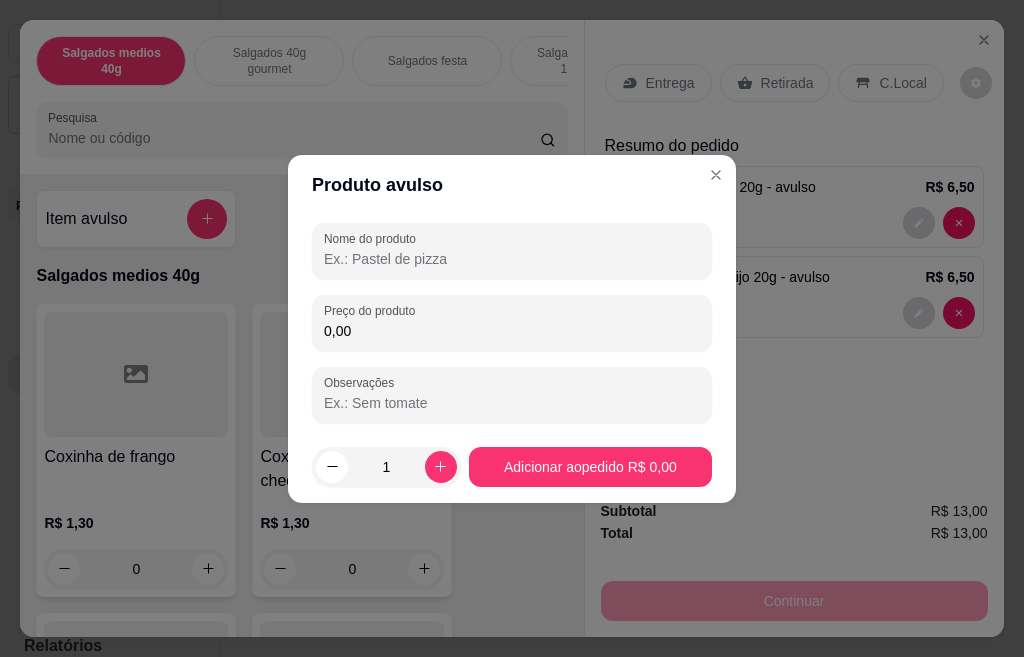 click on "Nome do produto" at bounding box center (512, 259) 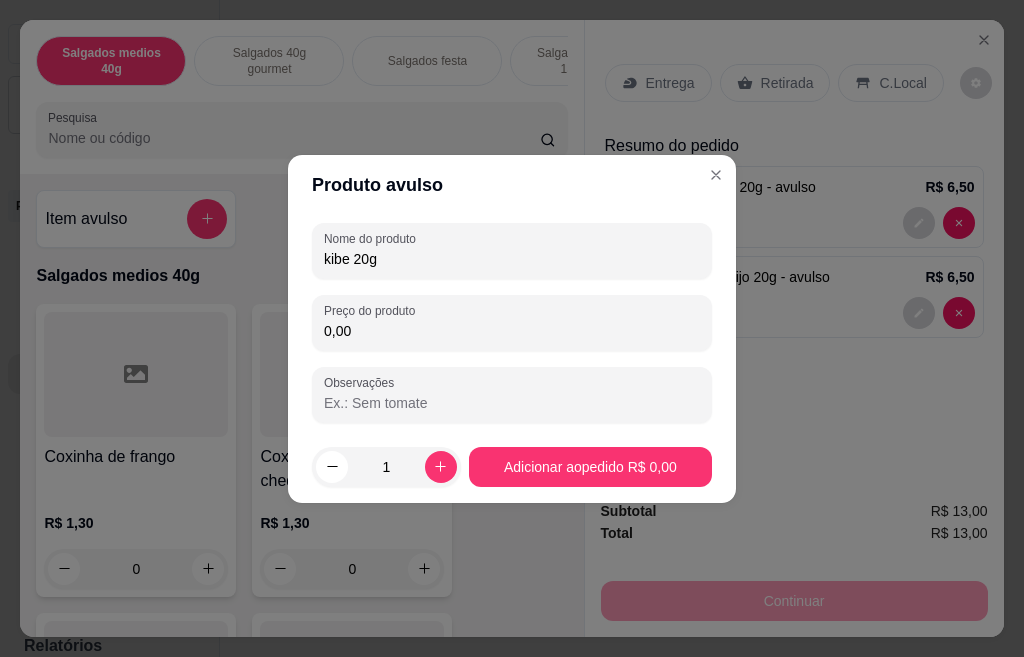 type on "kibe 20g" 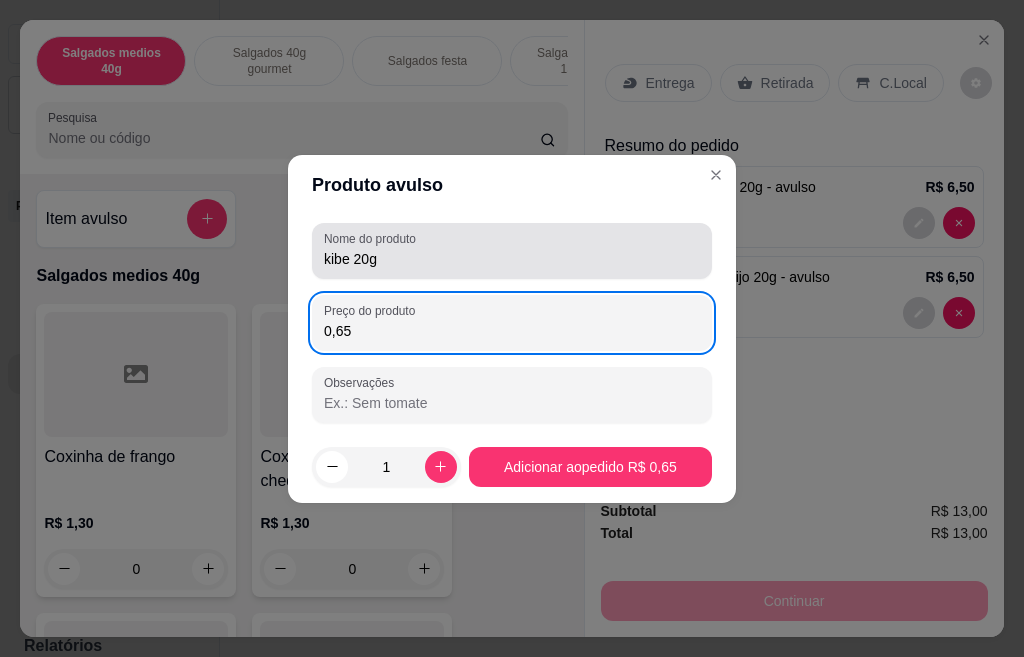 type on "0,65" 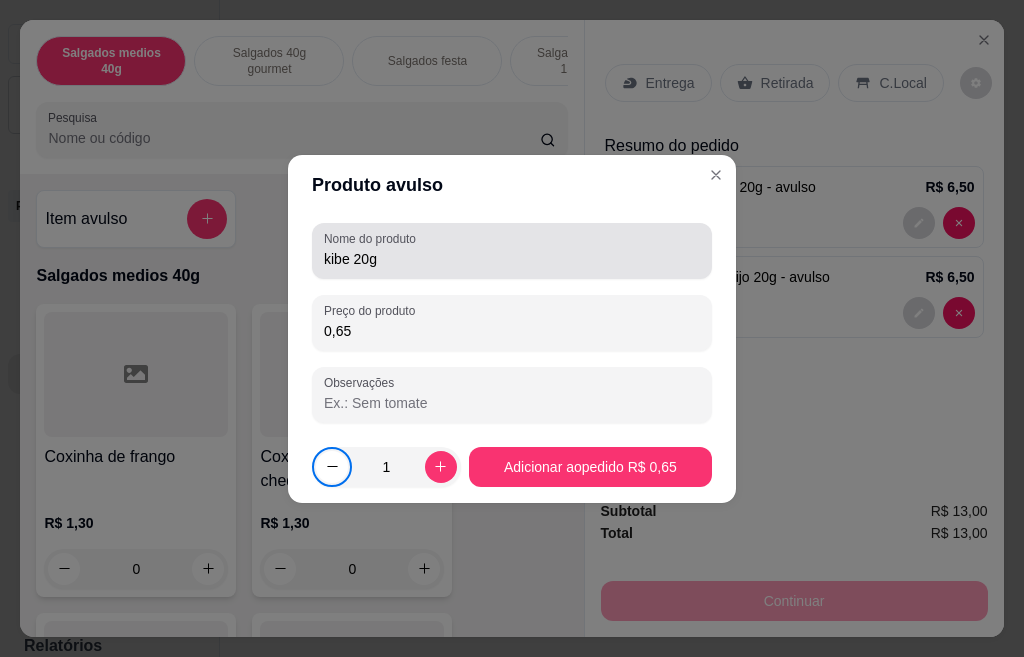 type 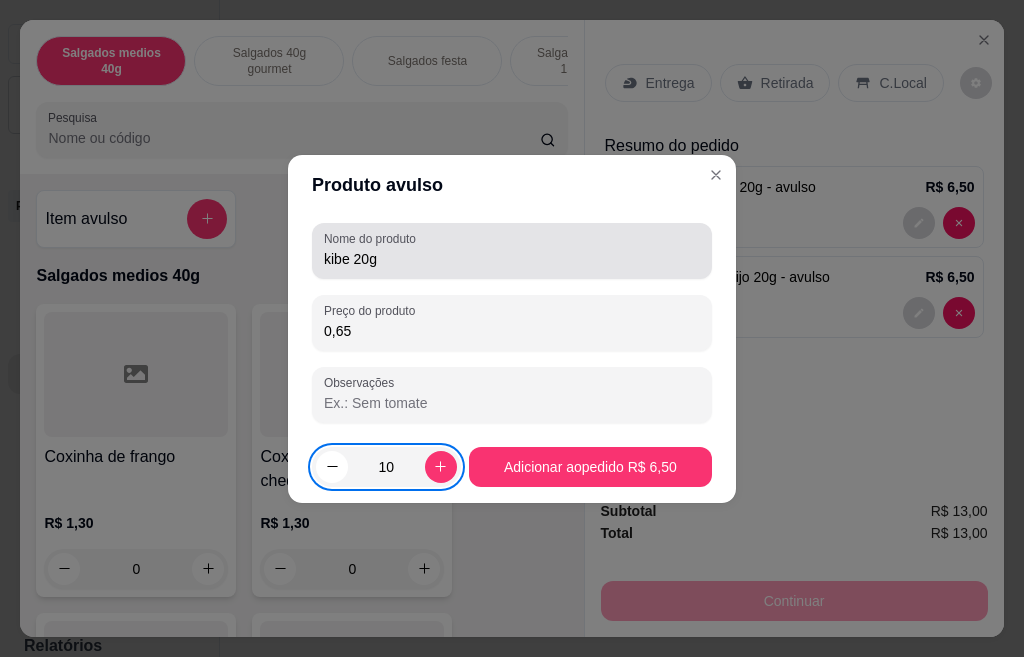 type on "10" 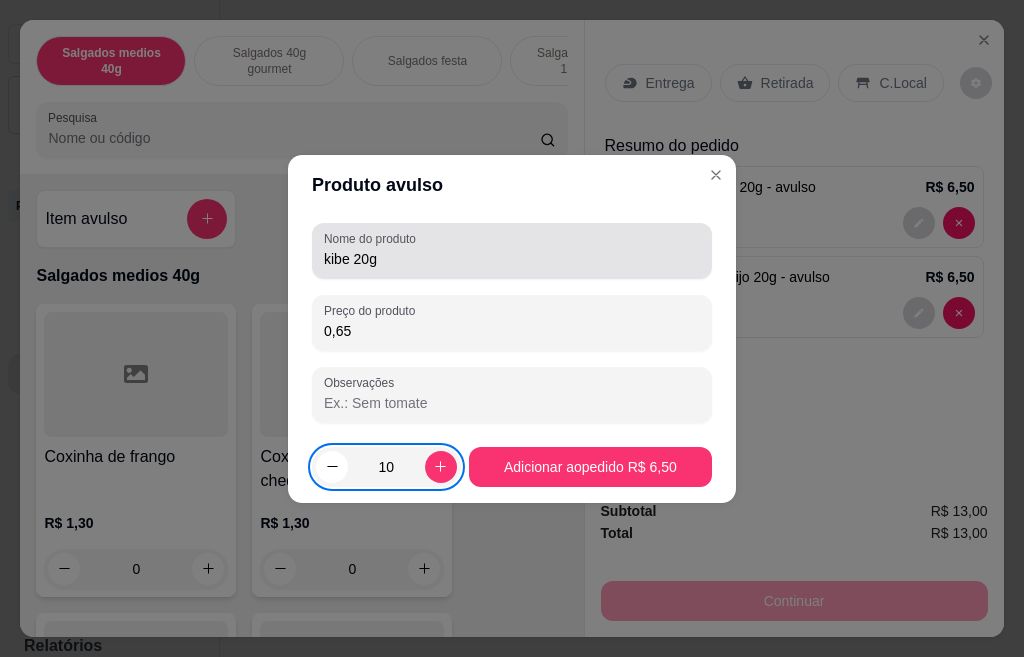 type 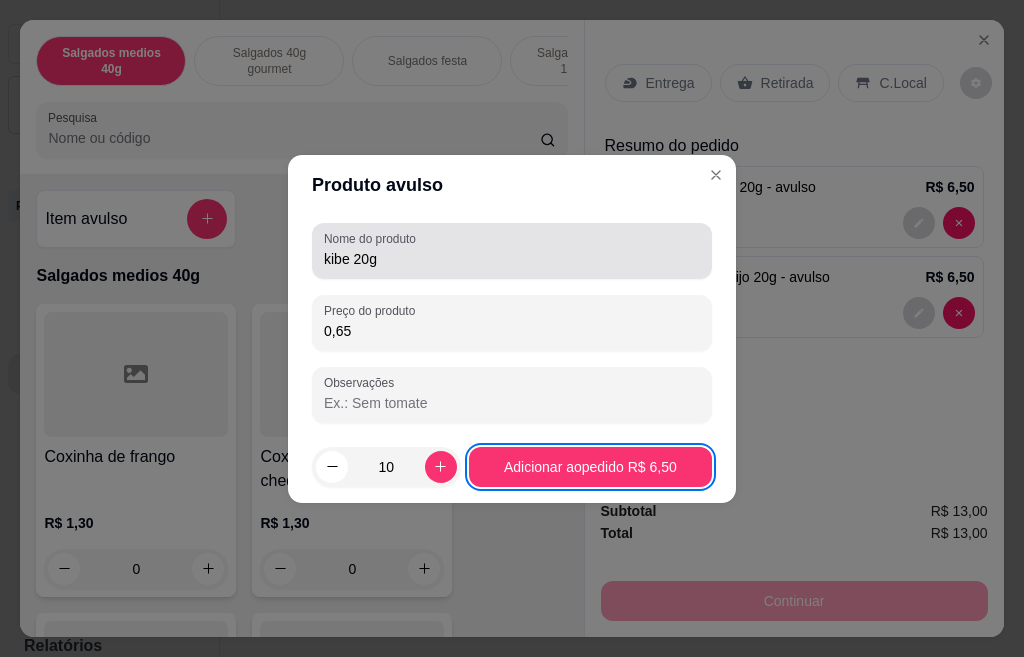 type 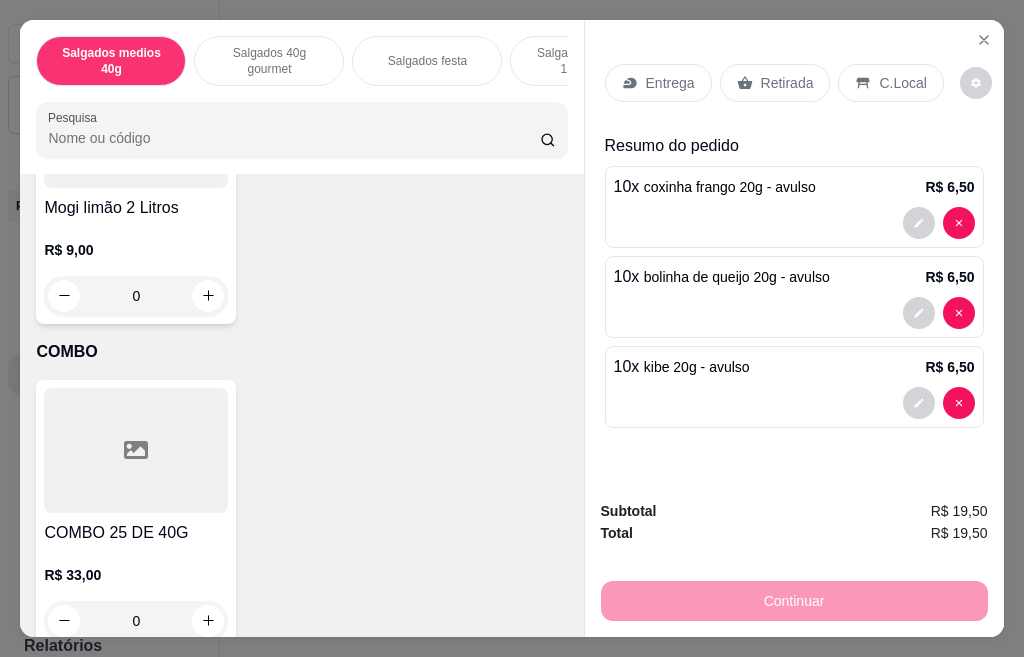 scroll, scrollTop: 4500, scrollLeft: 0, axis: vertical 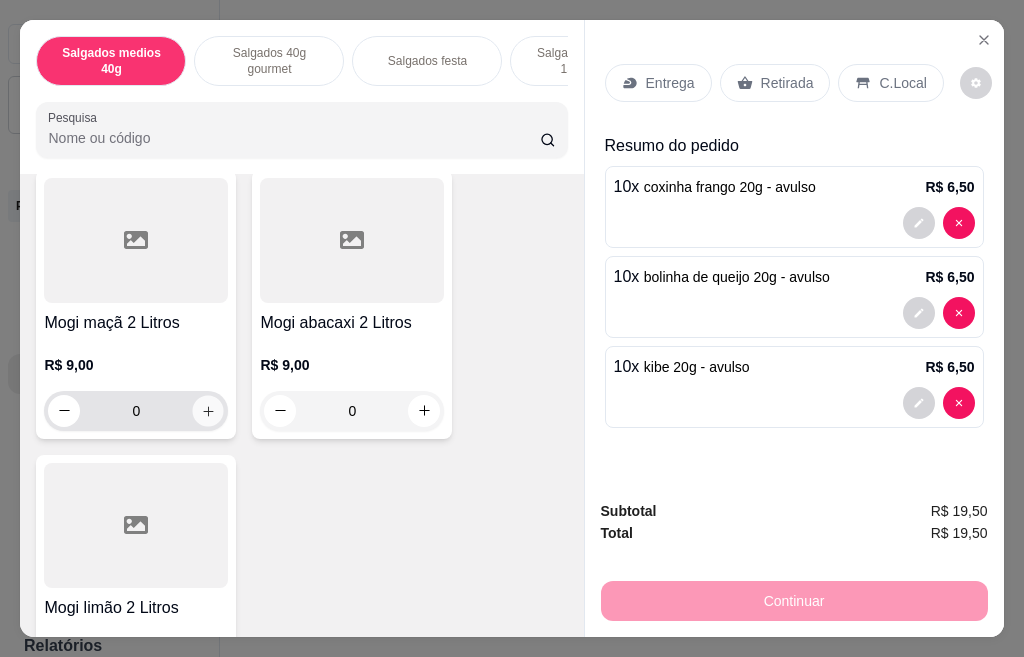 click 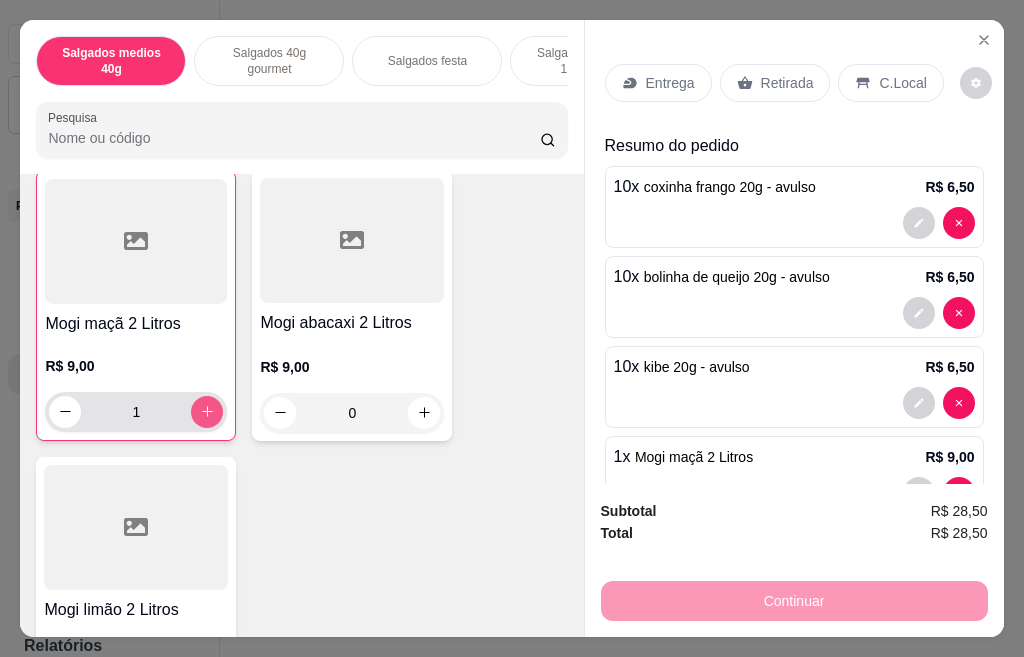 scroll, scrollTop: 4501, scrollLeft: 0, axis: vertical 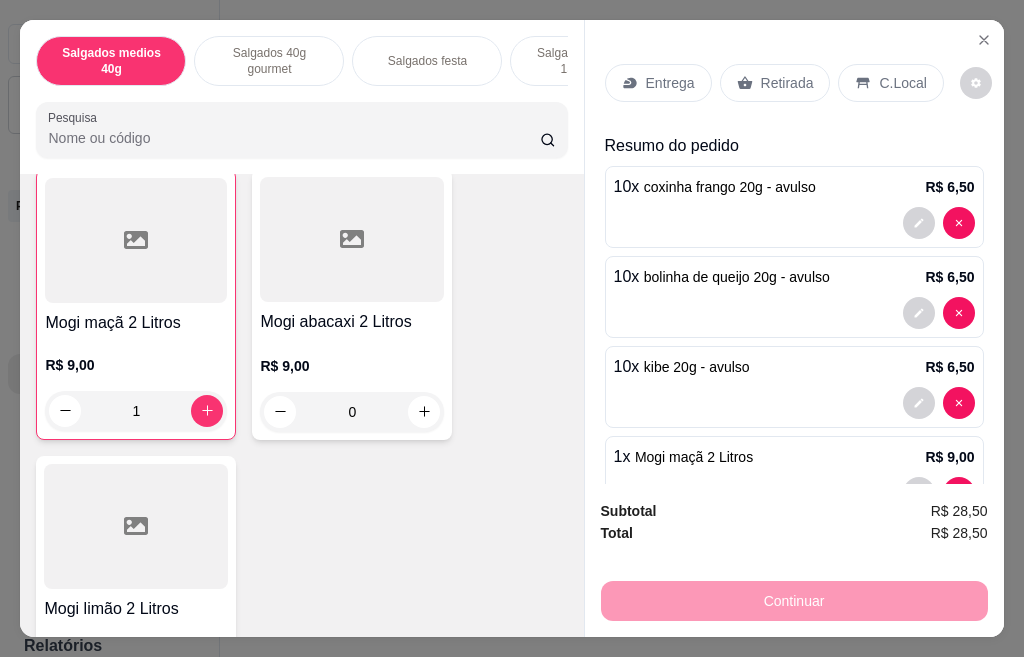 click on "Continuar" at bounding box center (794, 598) 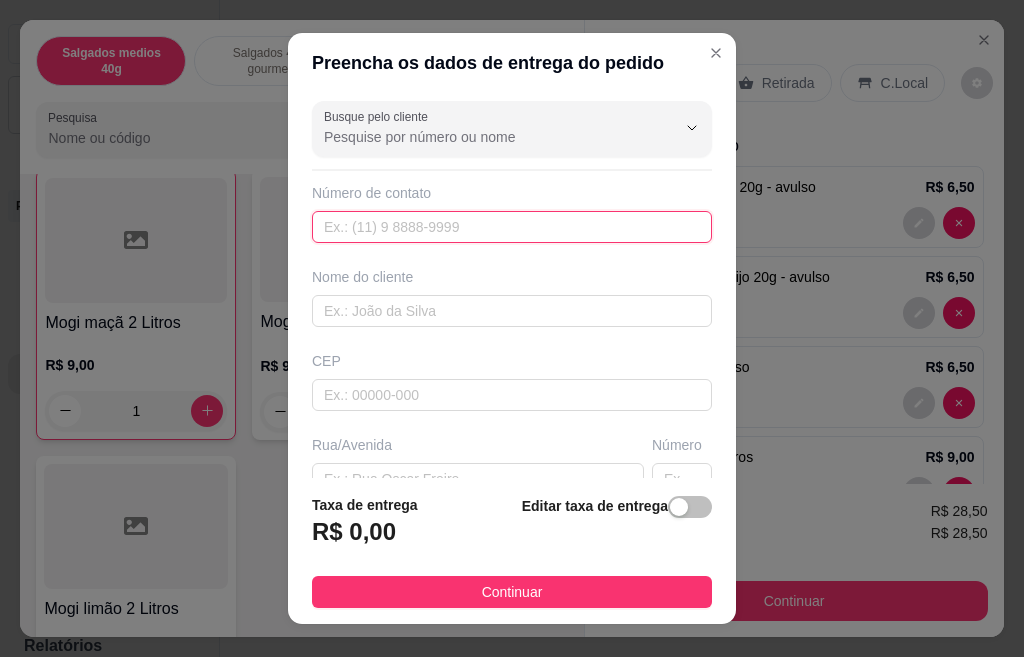 click at bounding box center [512, 227] 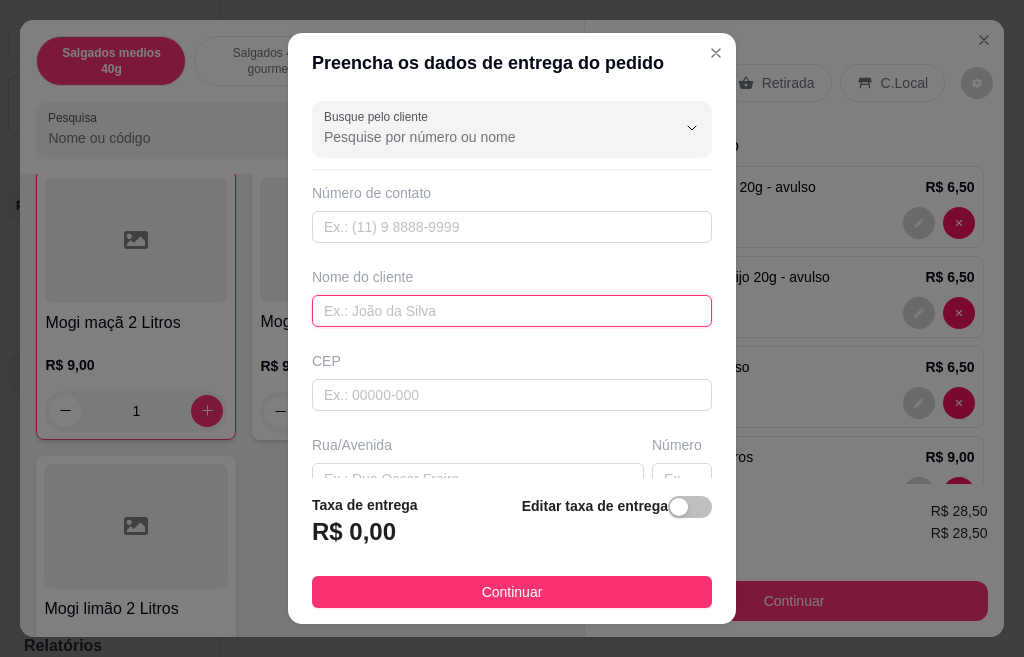 click at bounding box center (512, 311) 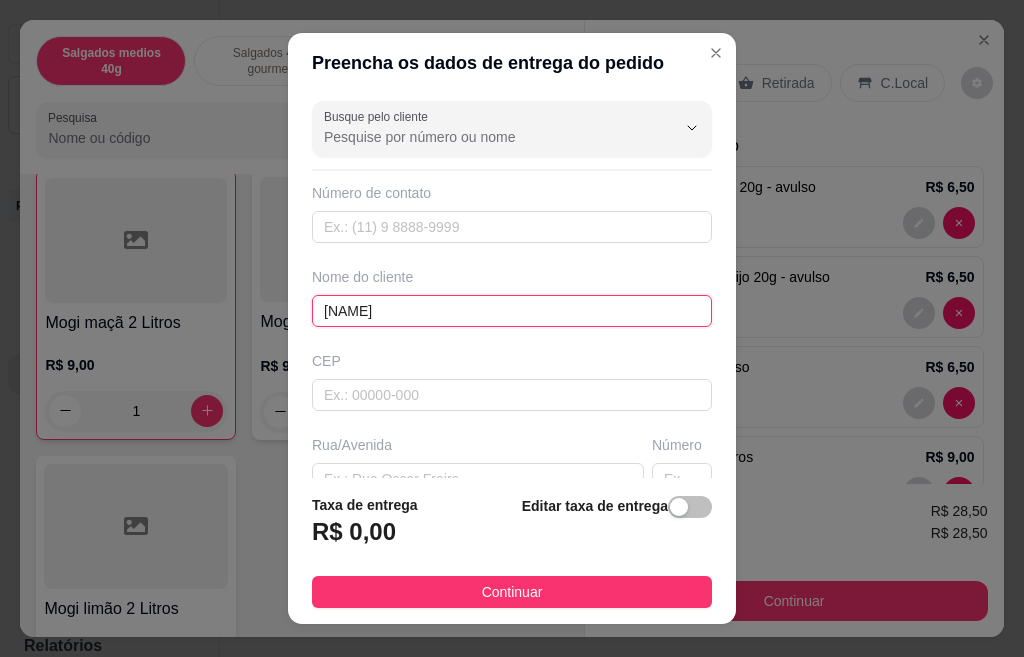 click on "[NAME]" at bounding box center (512, 311) 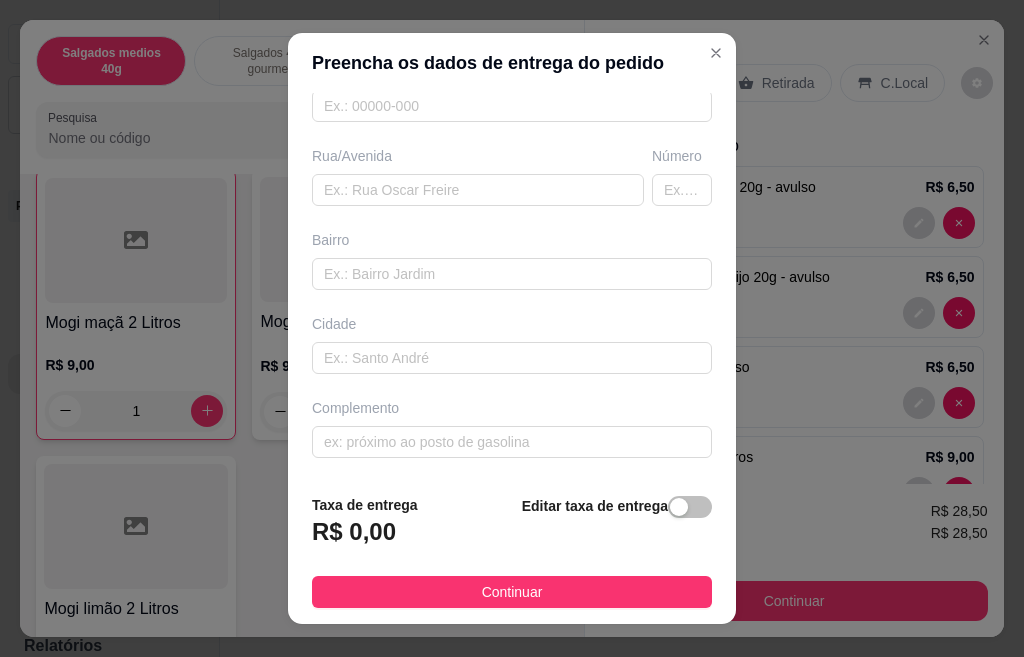 scroll, scrollTop: 31, scrollLeft: 0, axis: vertical 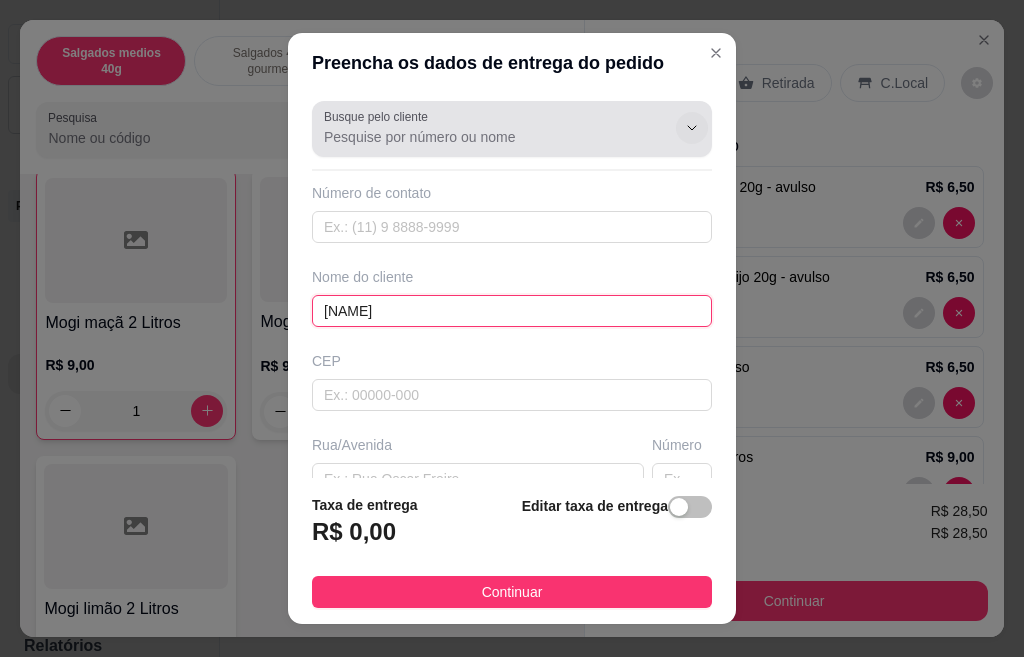 type on "[NAME]" 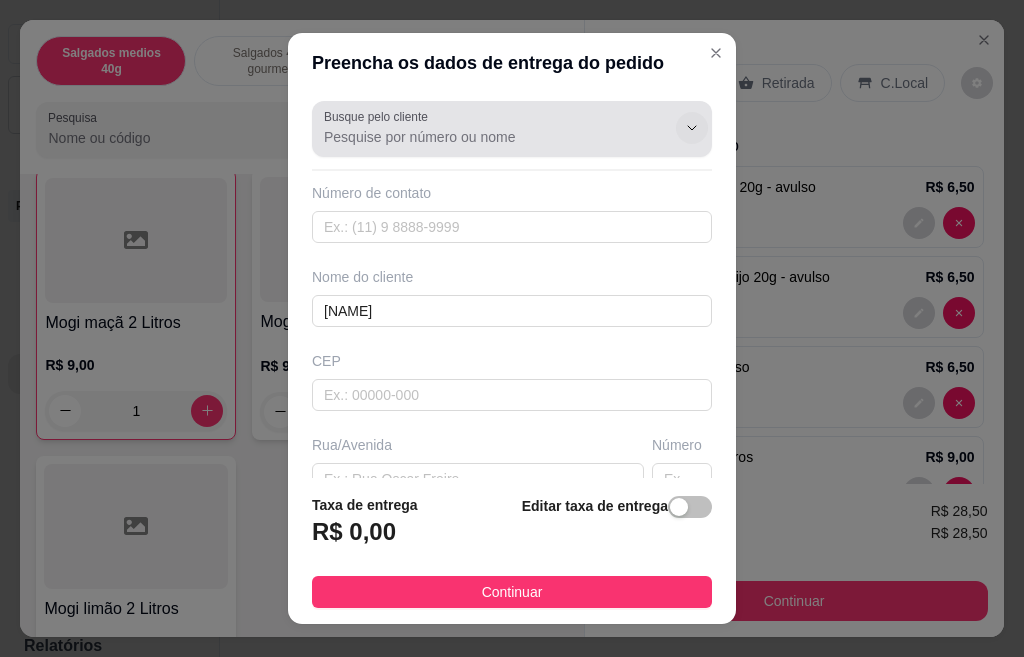 click 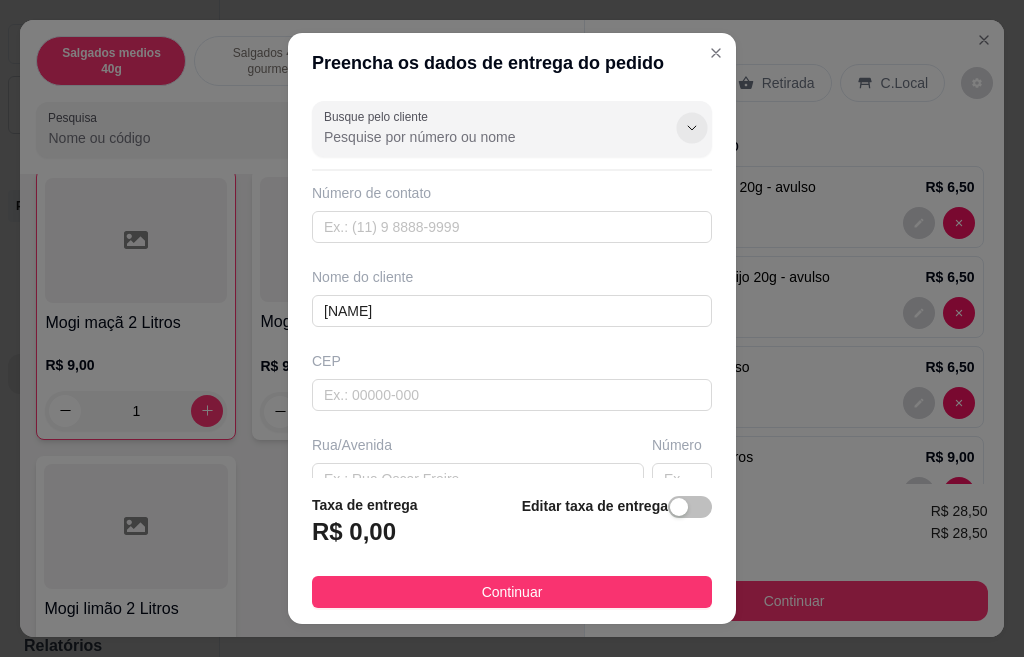 click 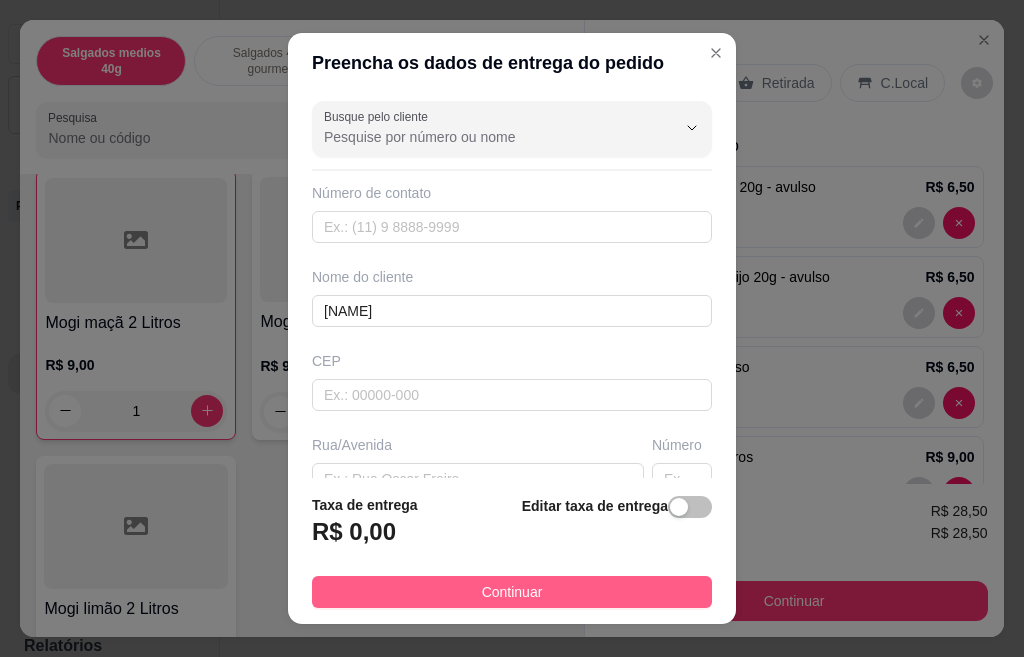scroll, scrollTop: 289, scrollLeft: 0, axis: vertical 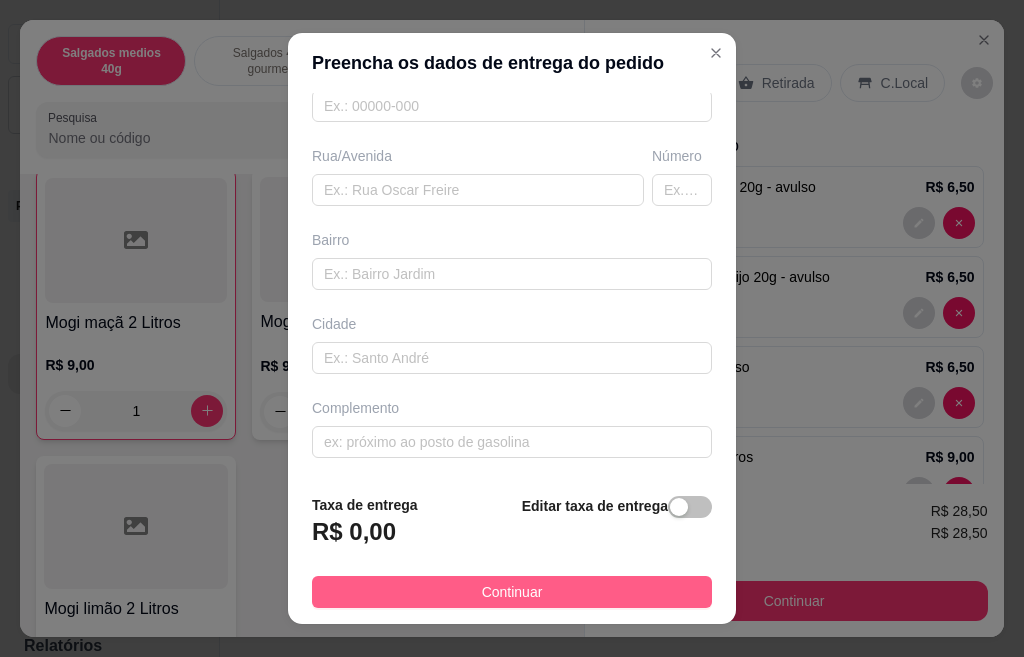 click on "Continuar" at bounding box center [512, 592] 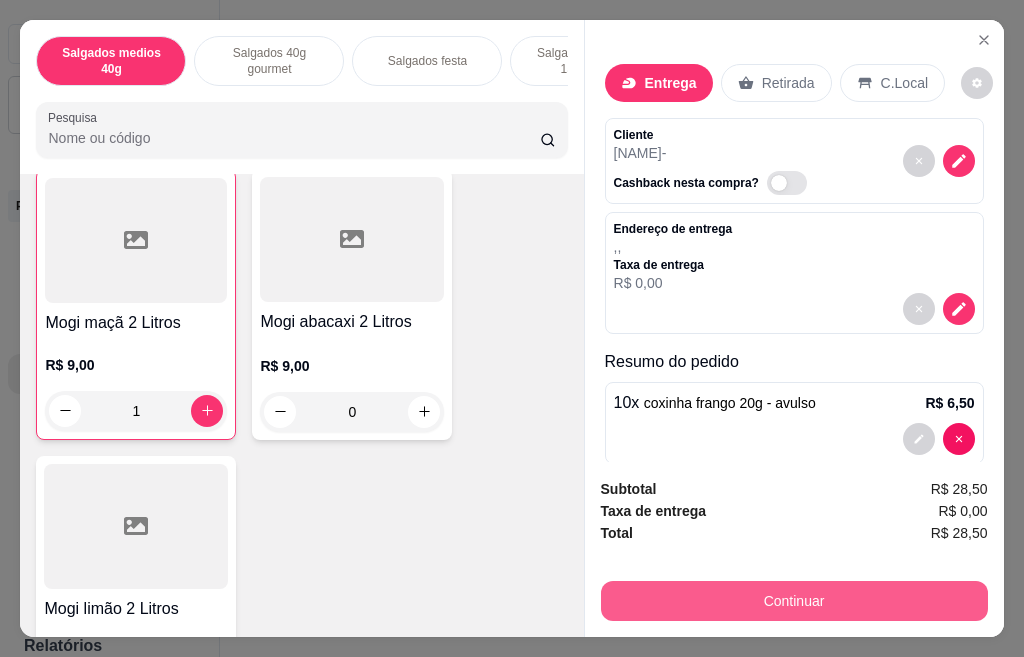 click on "Continuar" at bounding box center (794, 601) 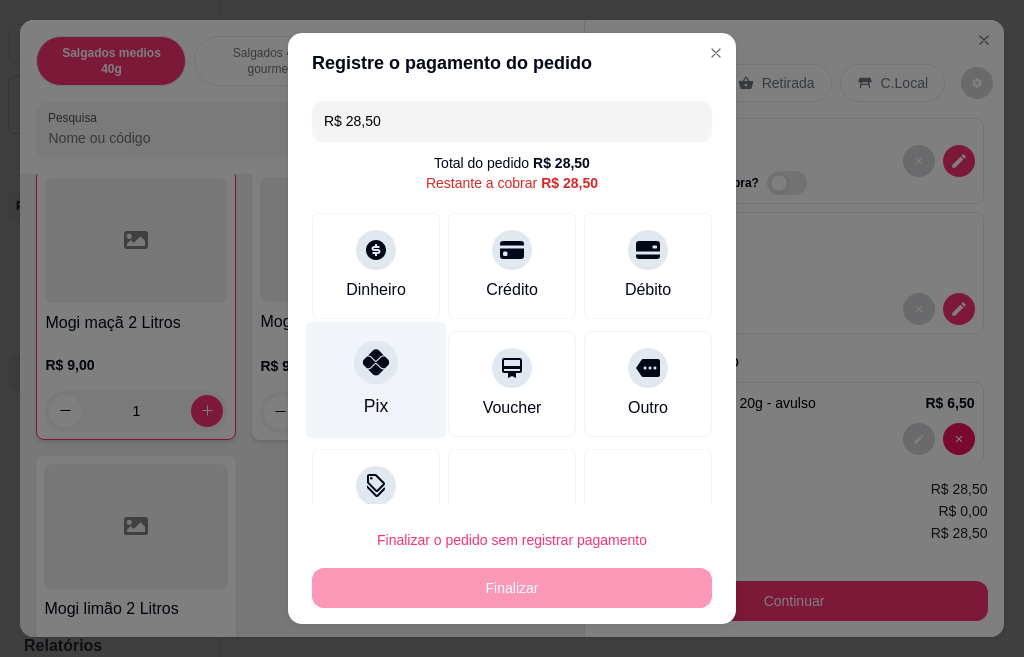 click on "Pix" at bounding box center [376, 380] 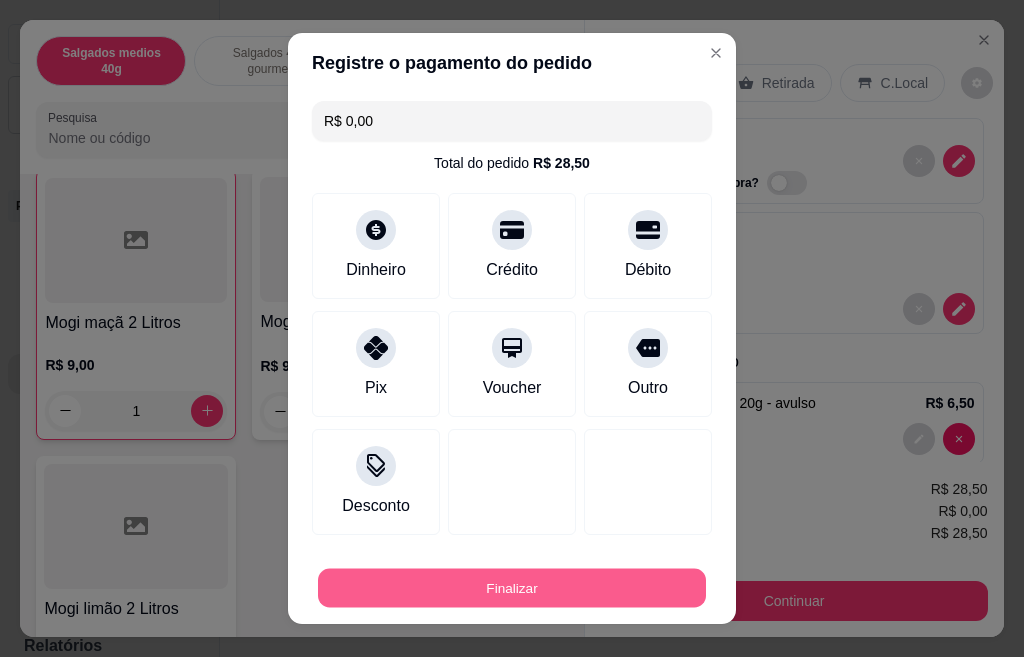 click on "Finalizar" at bounding box center (512, 588) 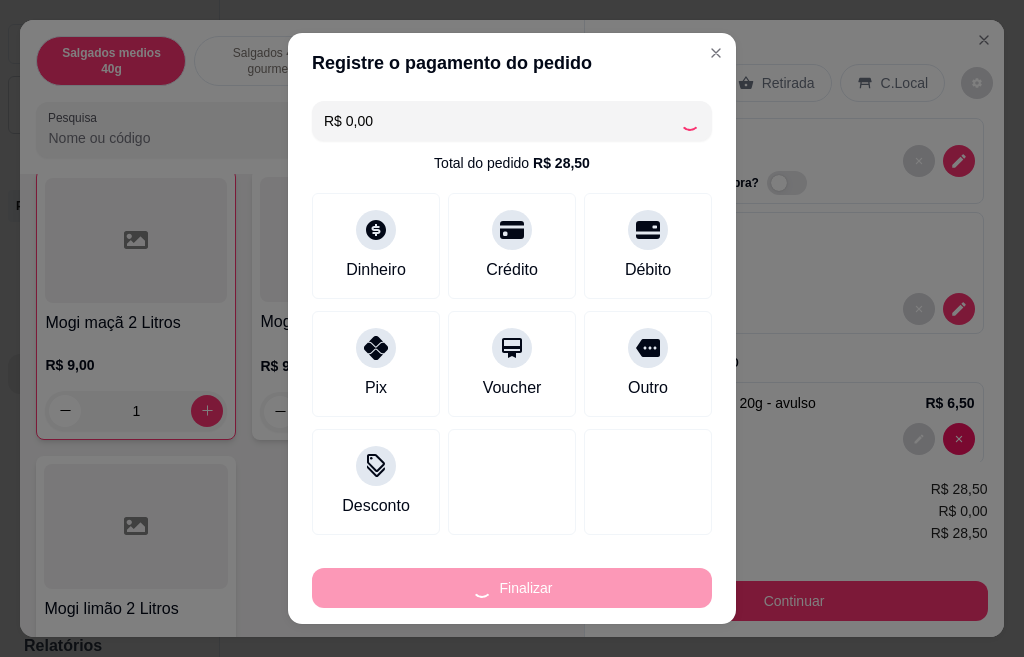 type on "0" 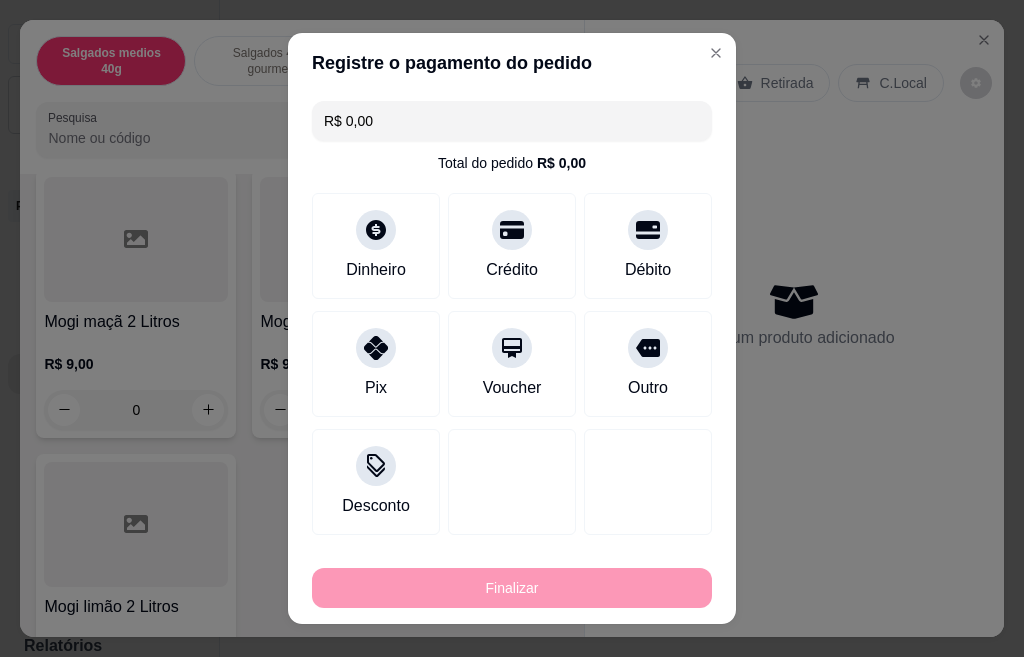 type on "-R$ 28,50" 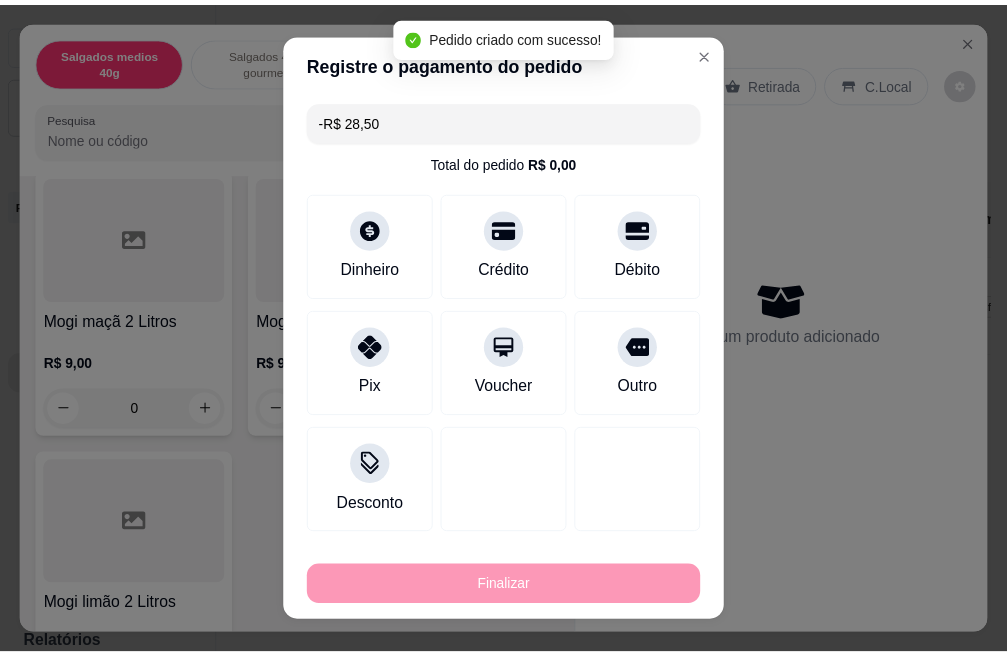 scroll, scrollTop: 4500, scrollLeft: 0, axis: vertical 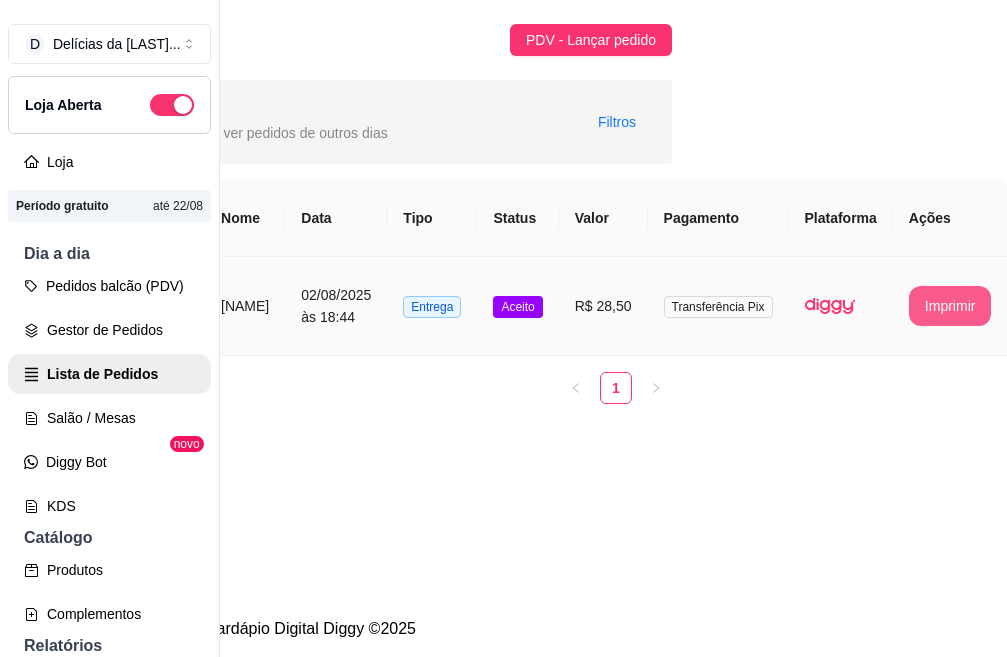 click on "Imprimir" at bounding box center (950, 306) 